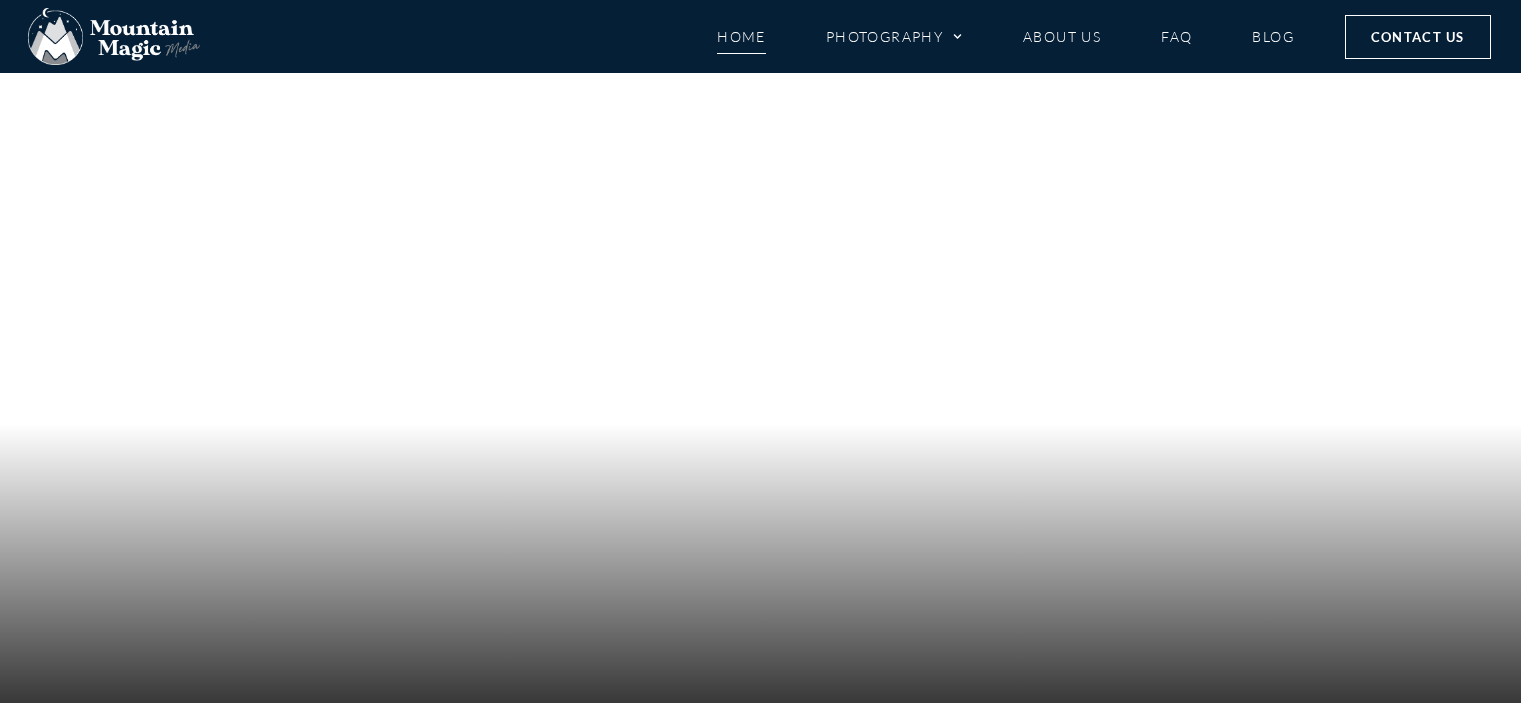 scroll, scrollTop: 0, scrollLeft: 0, axis: both 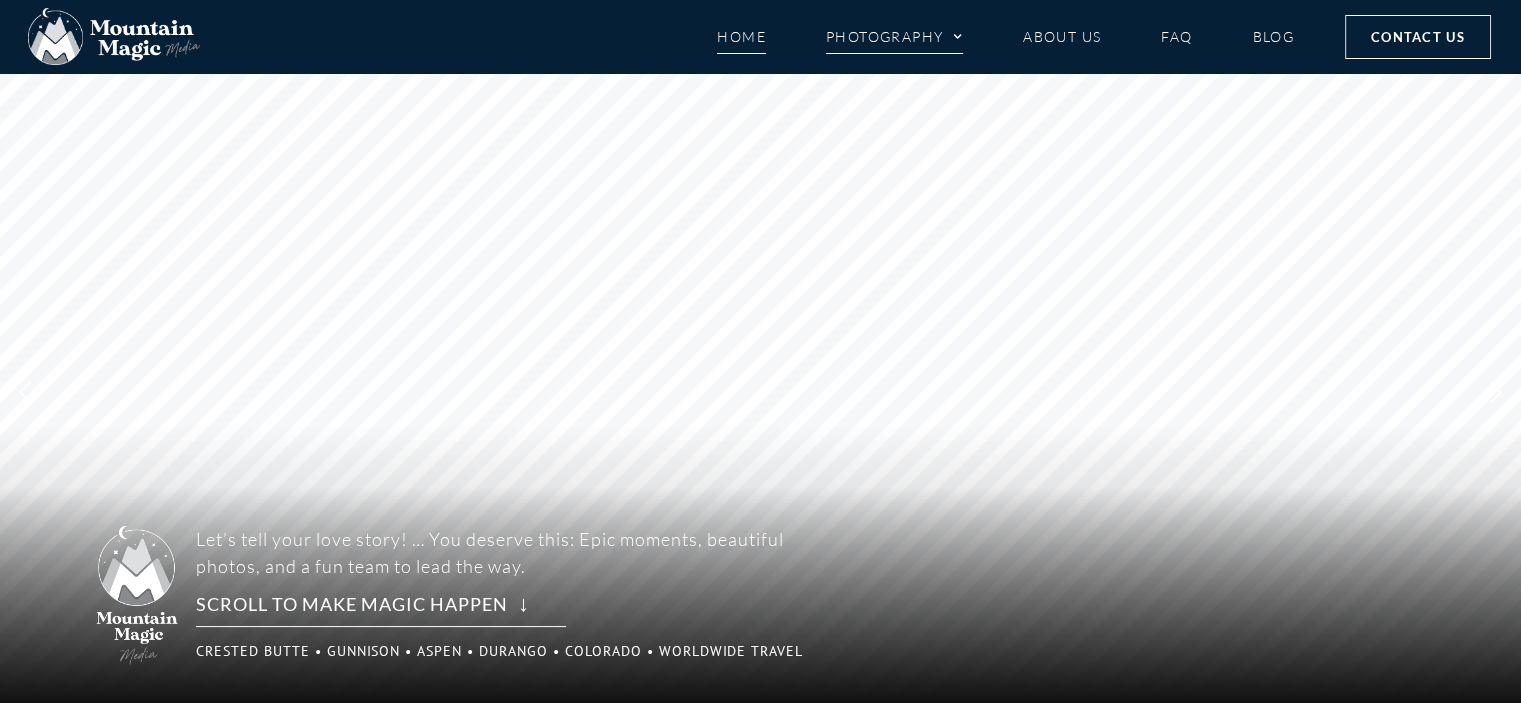 click on "Photography" 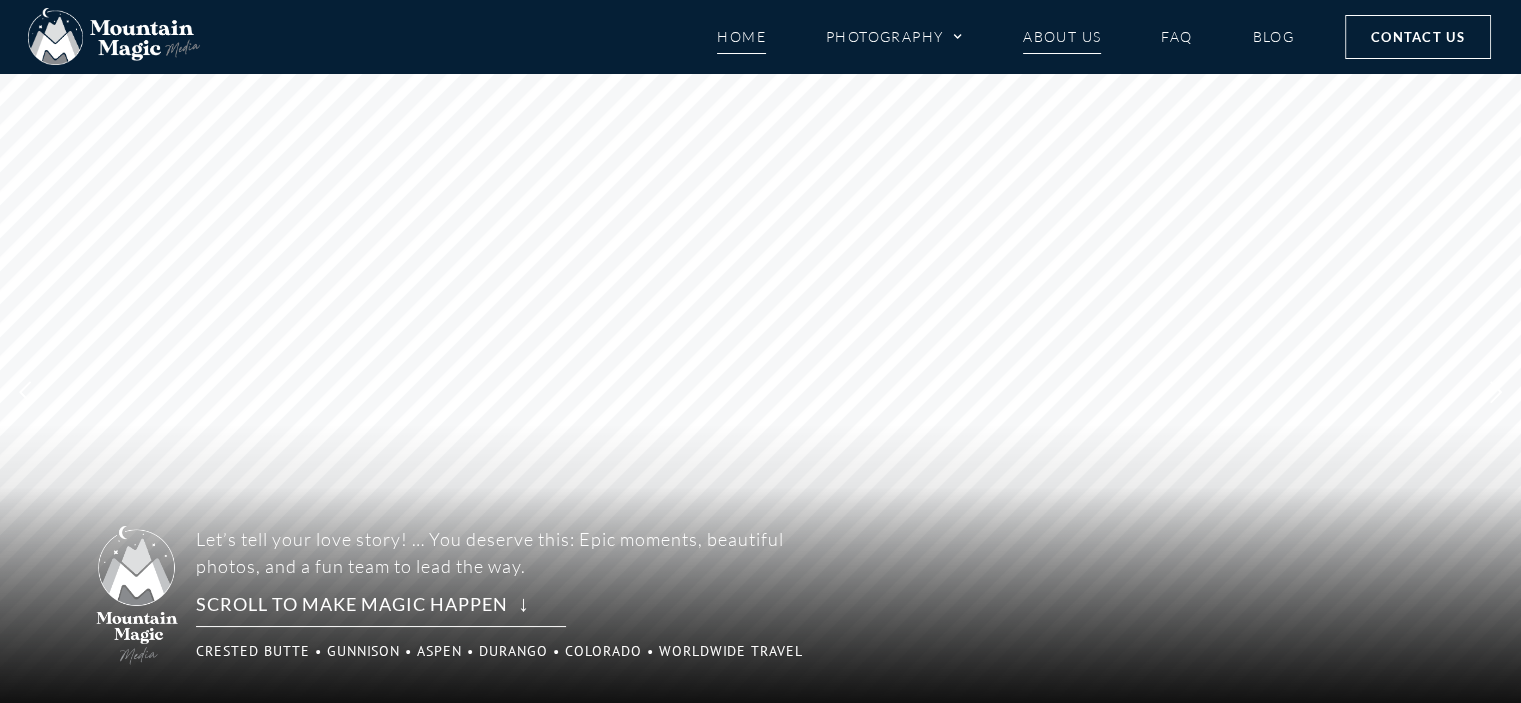 click on "About Us" 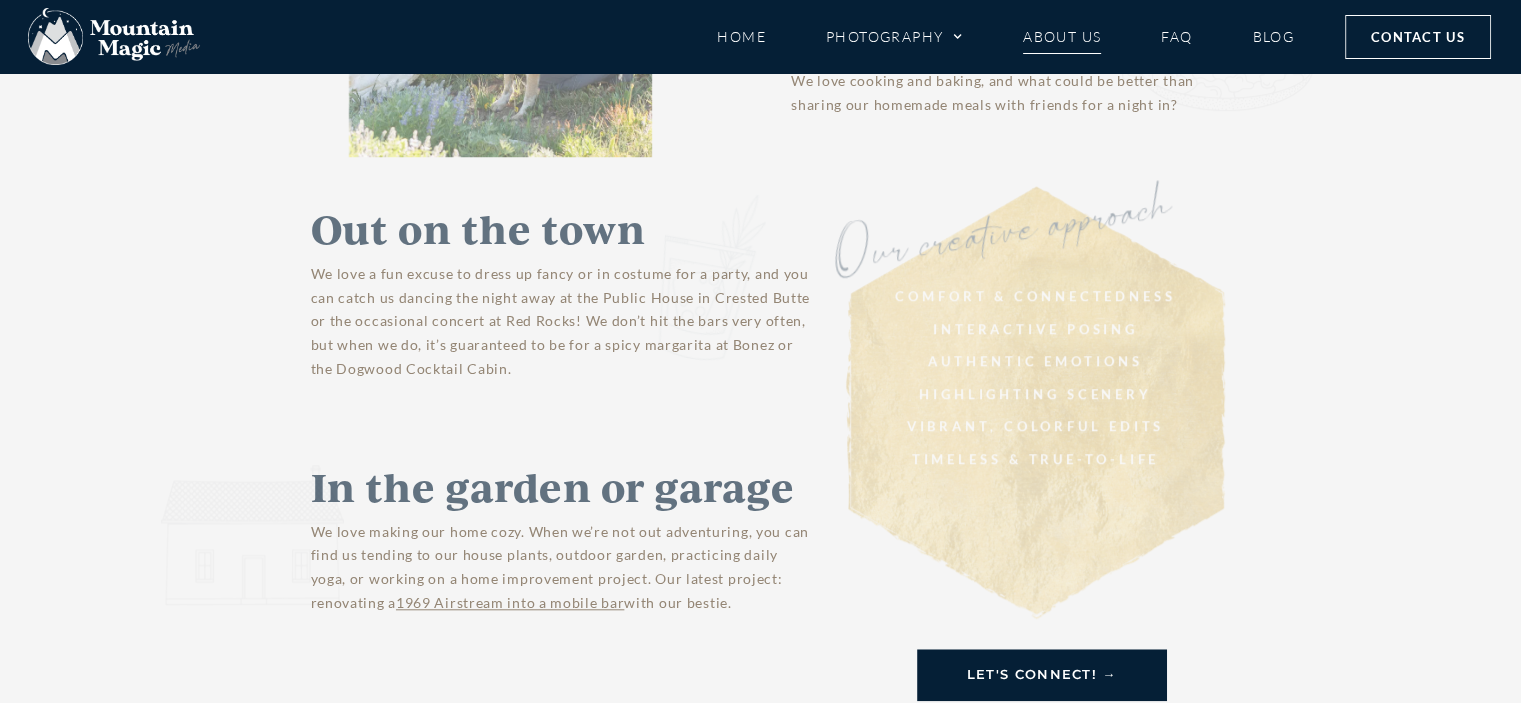 scroll, scrollTop: 1720, scrollLeft: 0, axis: vertical 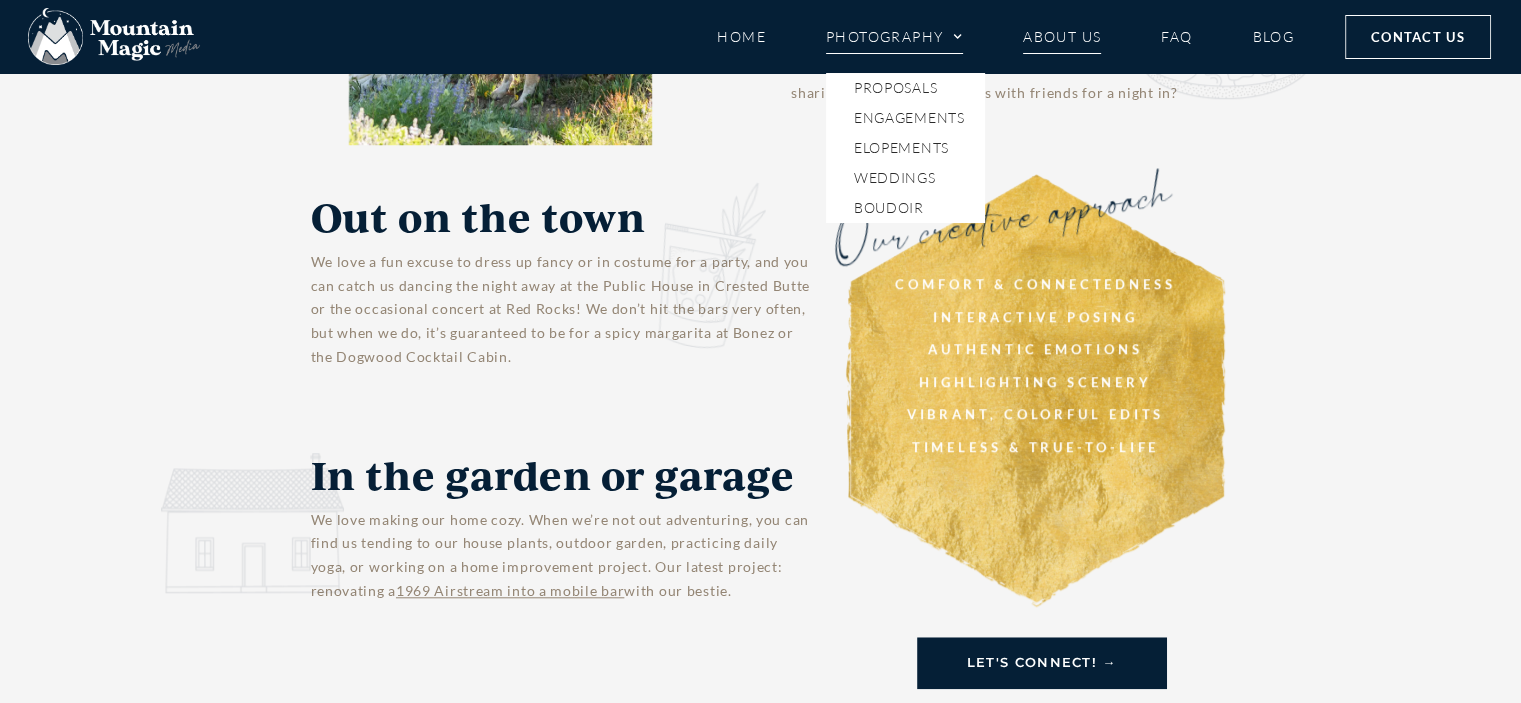 click on "Photography" 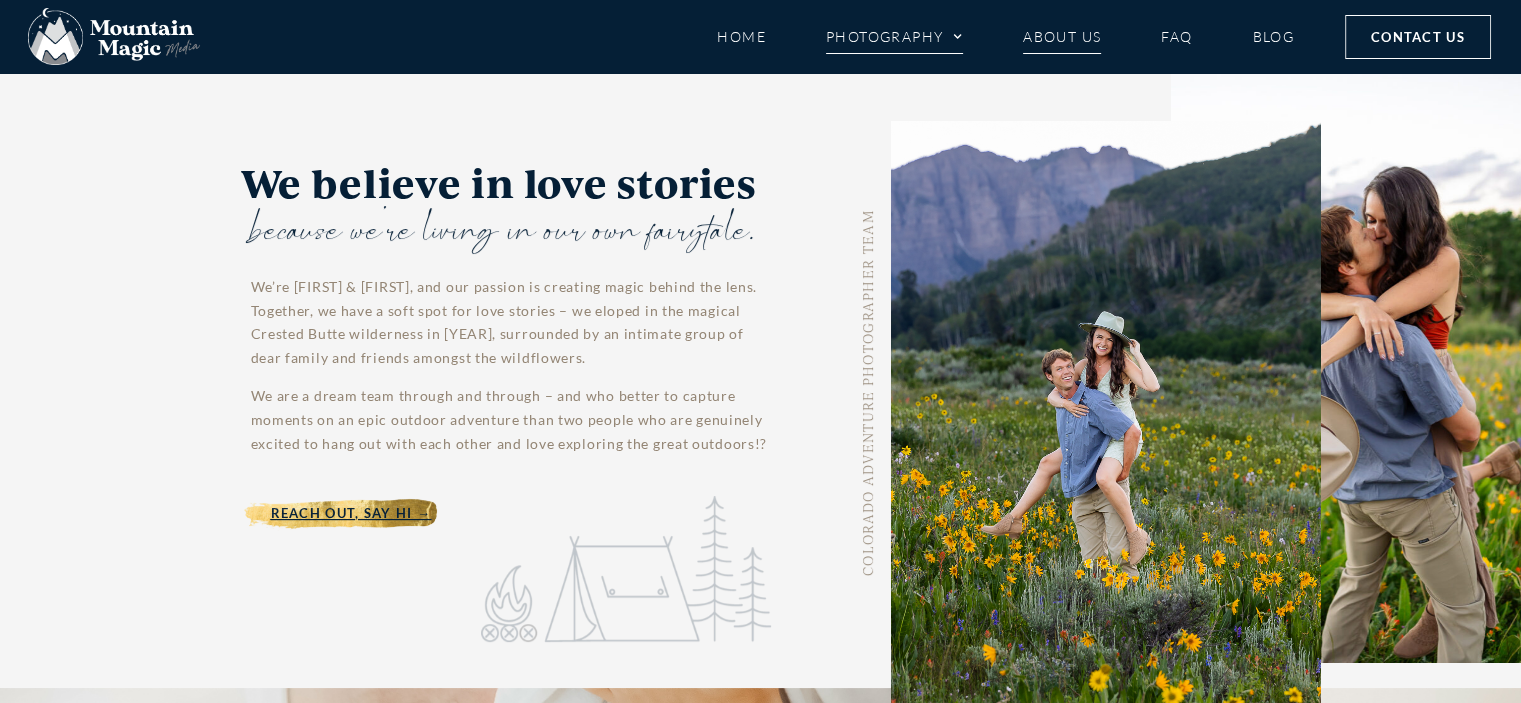 scroll, scrollTop: 0, scrollLeft: 0, axis: both 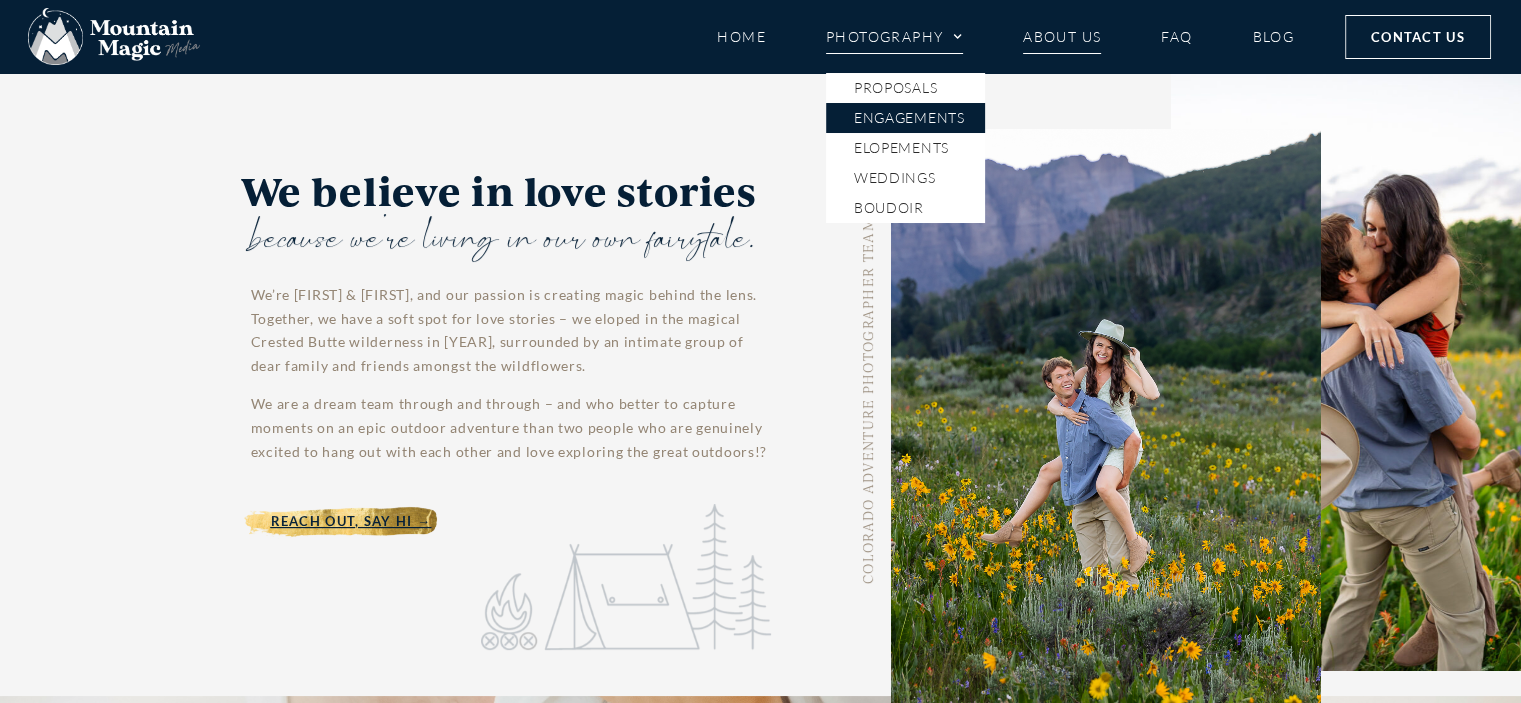 click on "Engagements" 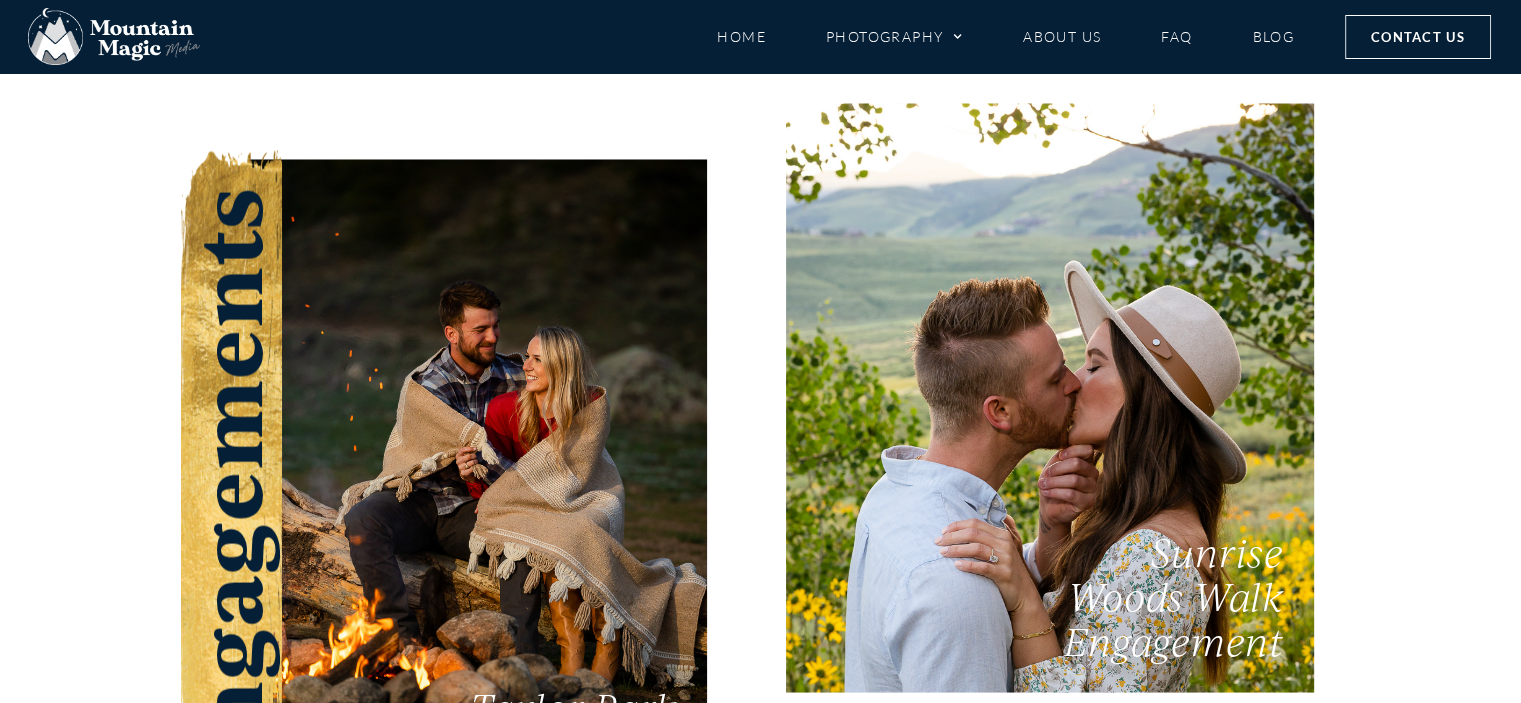 scroll, scrollTop: 3600, scrollLeft: 0, axis: vertical 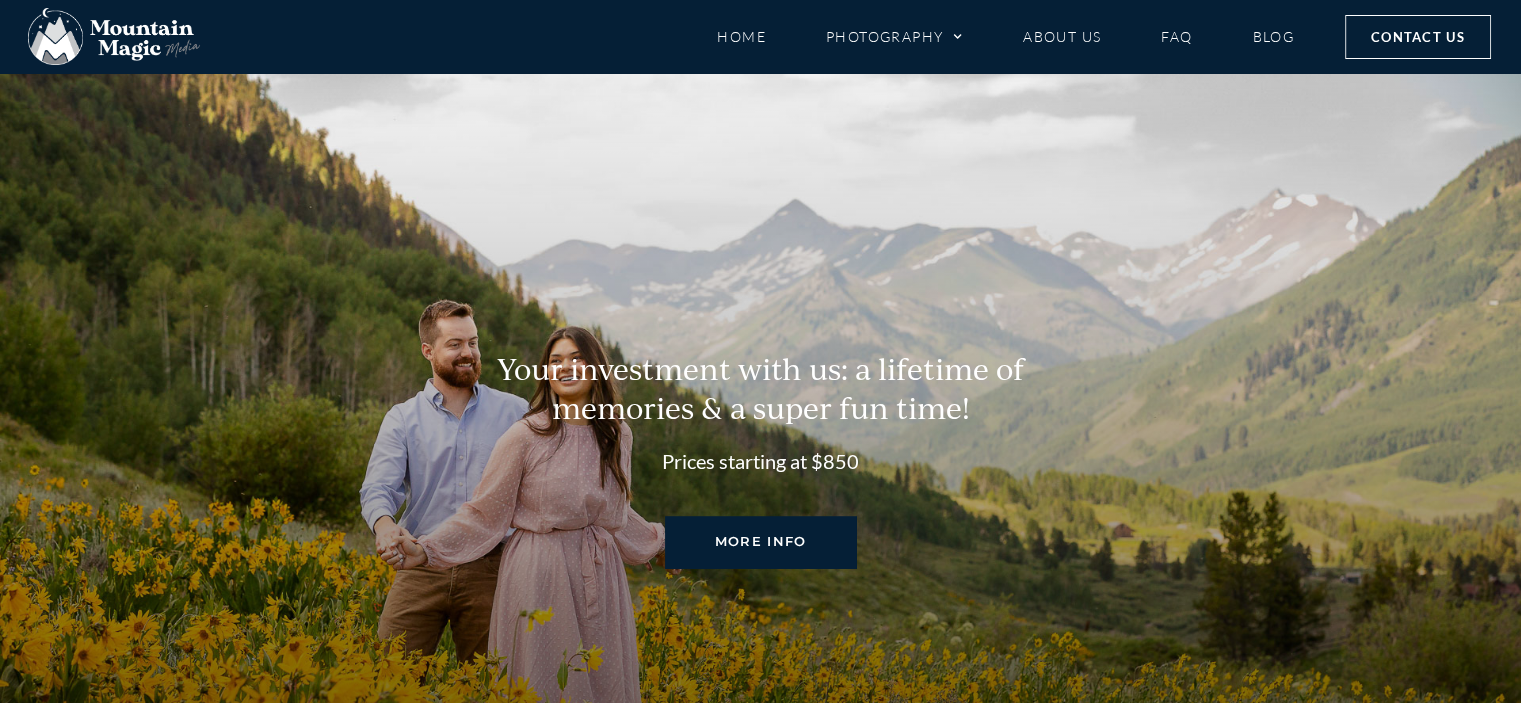 click on "MORE INFO" at bounding box center [761, 541] 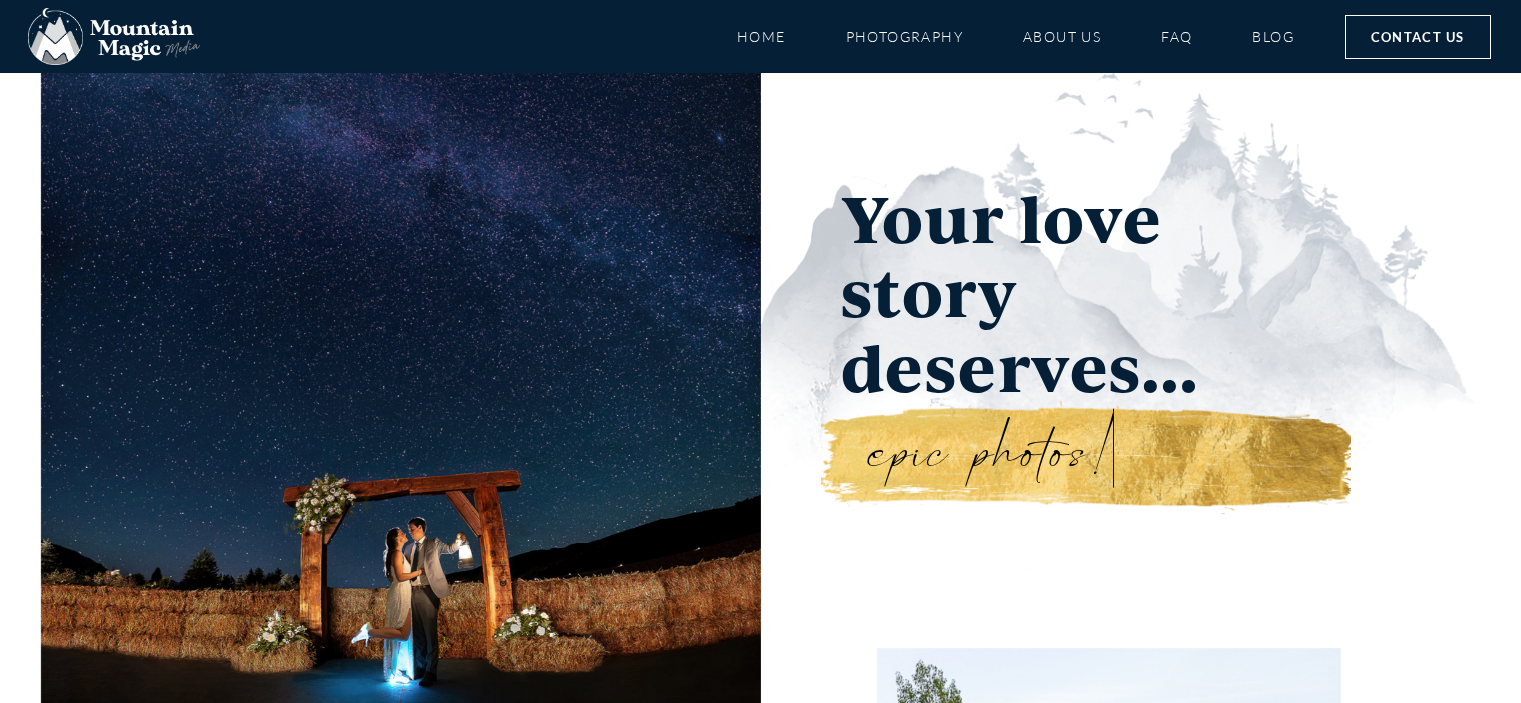 scroll, scrollTop: 0, scrollLeft: 0, axis: both 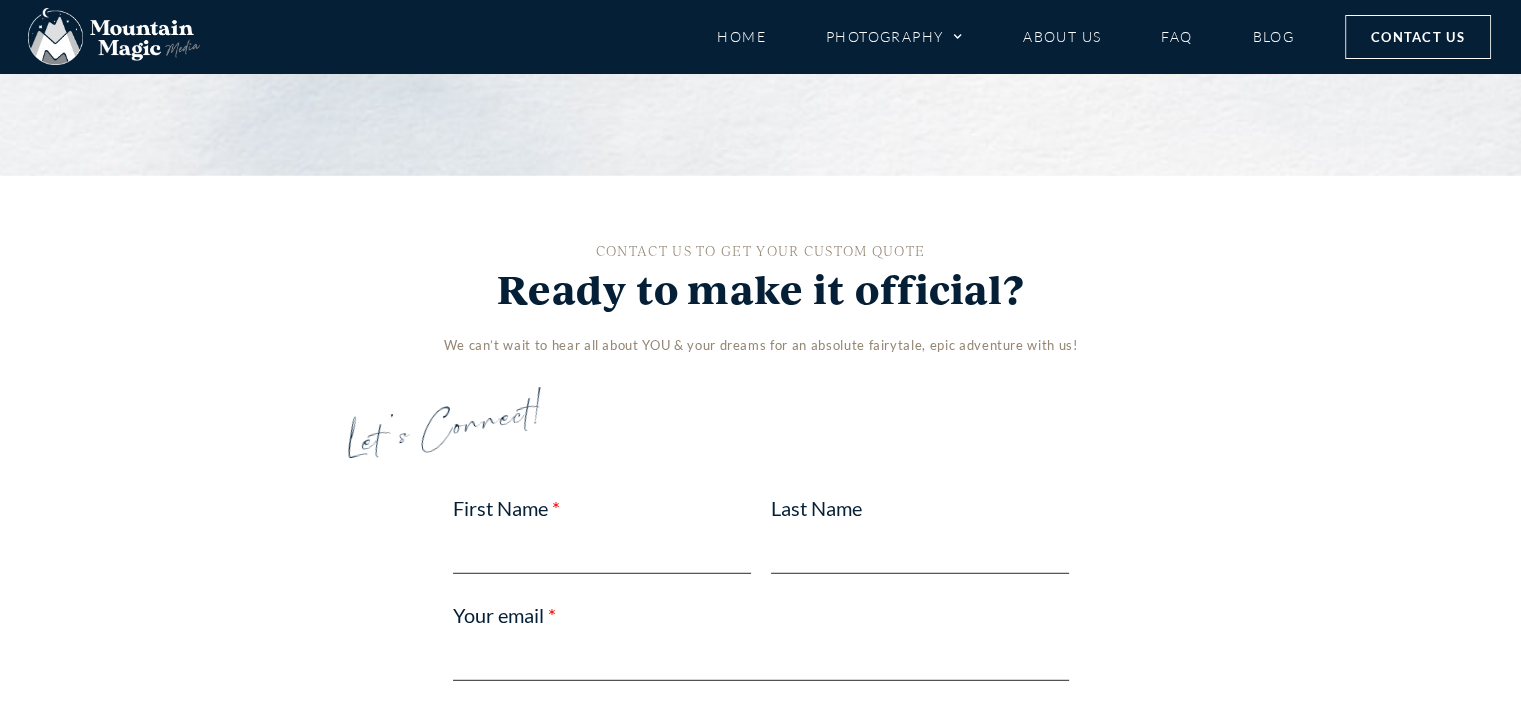 click on "Engagements" at bounding box center [452, -305] 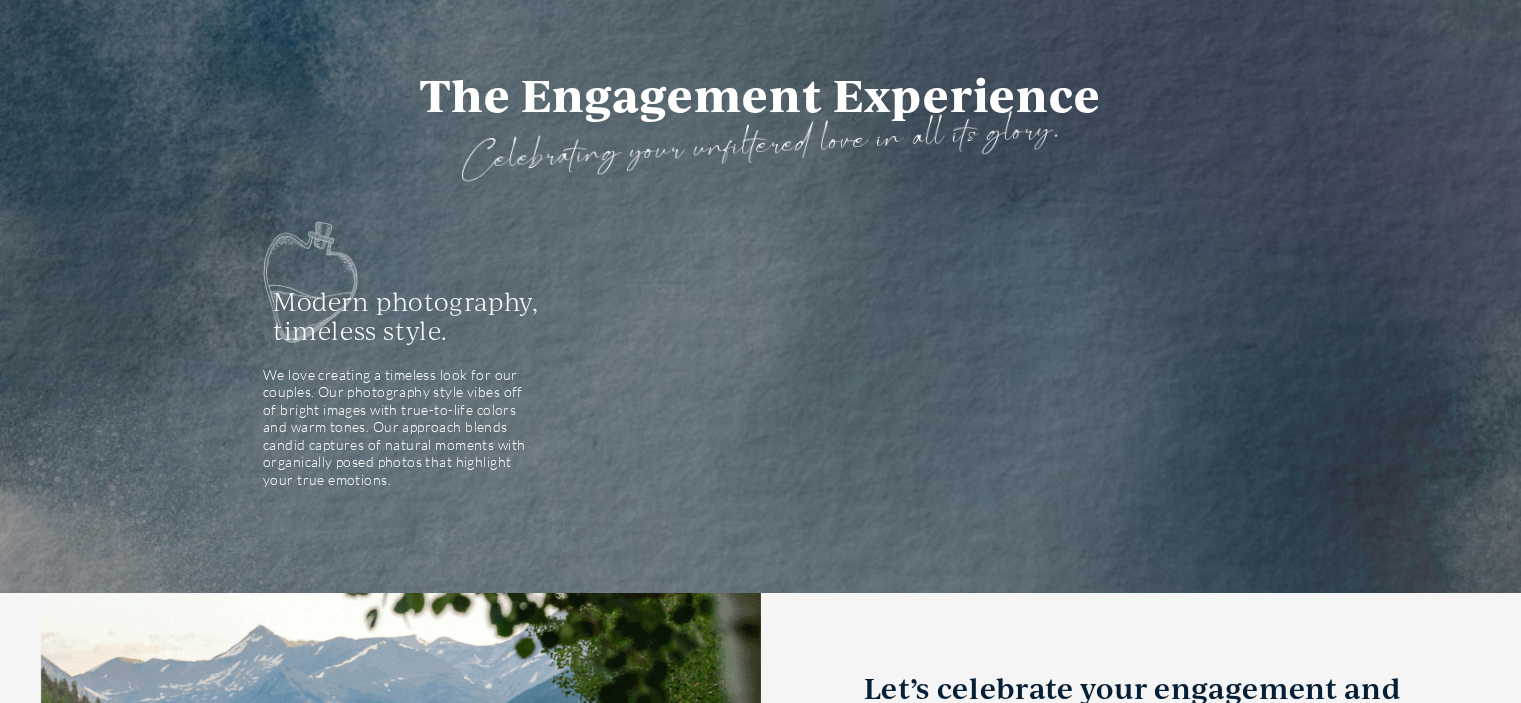 scroll, scrollTop: 0, scrollLeft: 0, axis: both 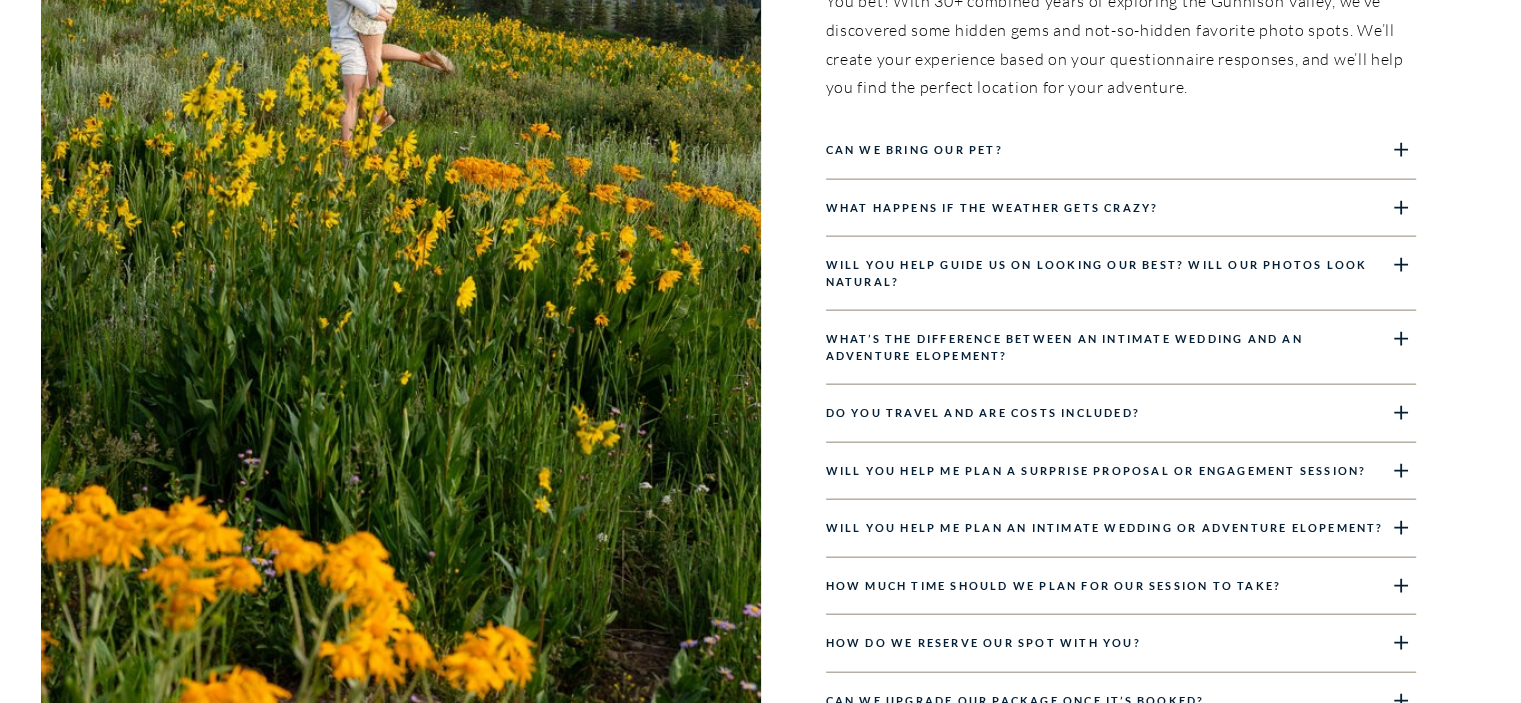 click 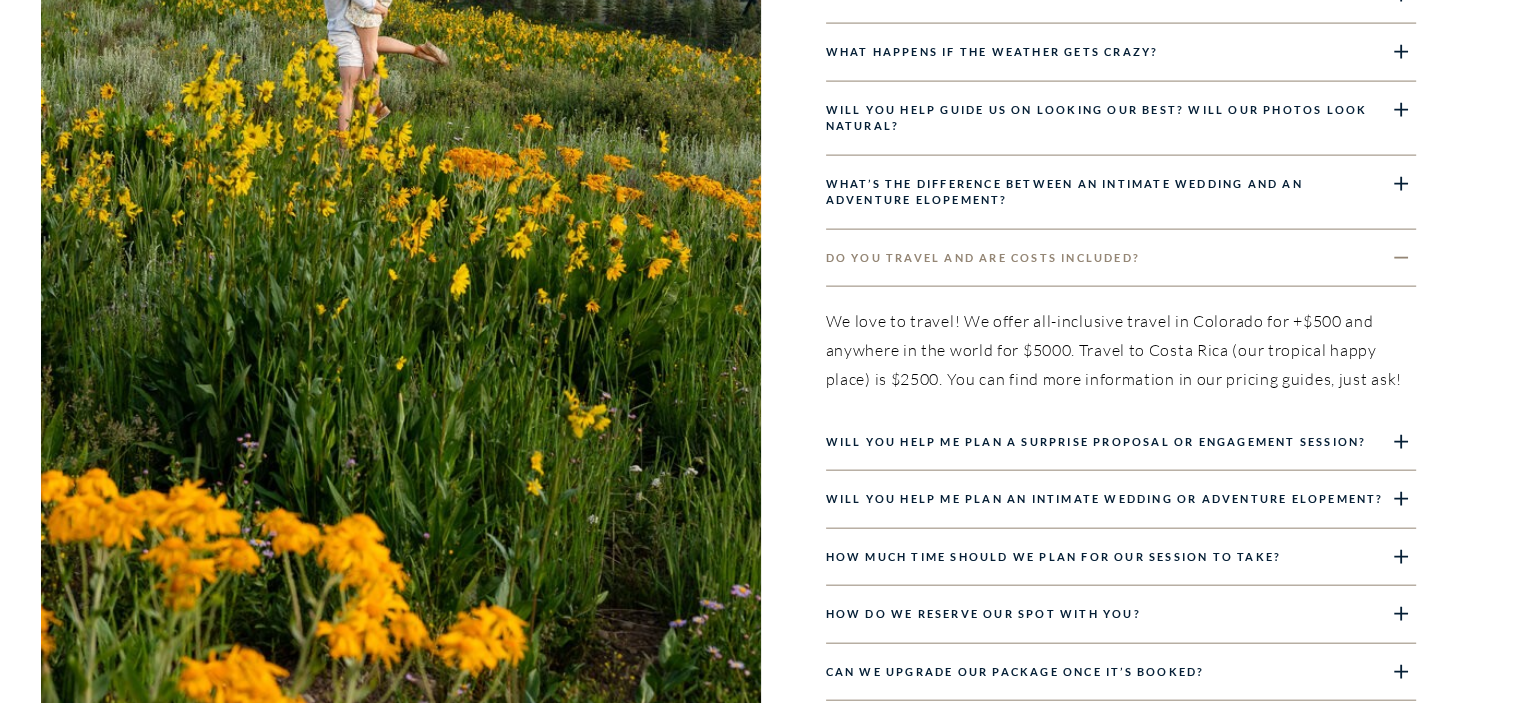 click 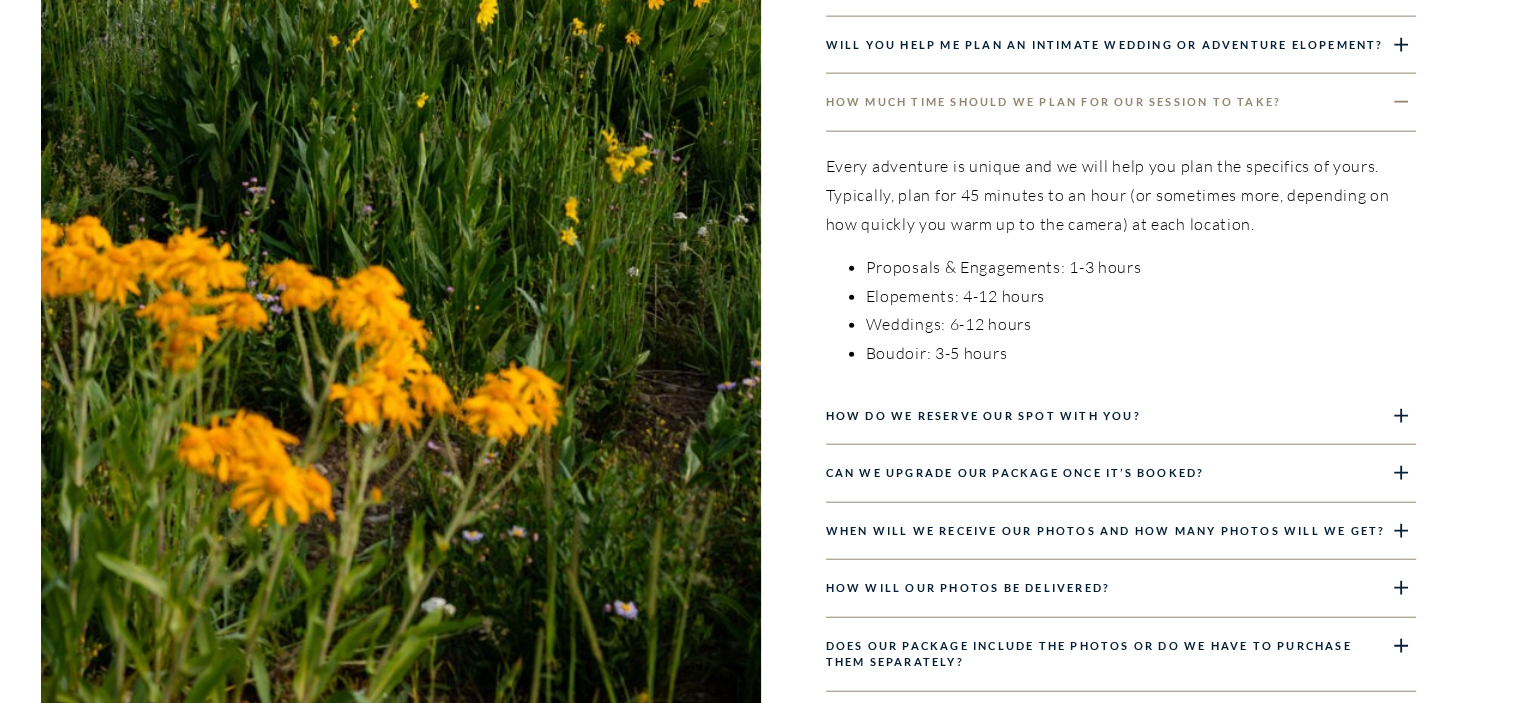 scroll, scrollTop: 12518, scrollLeft: 0, axis: vertical 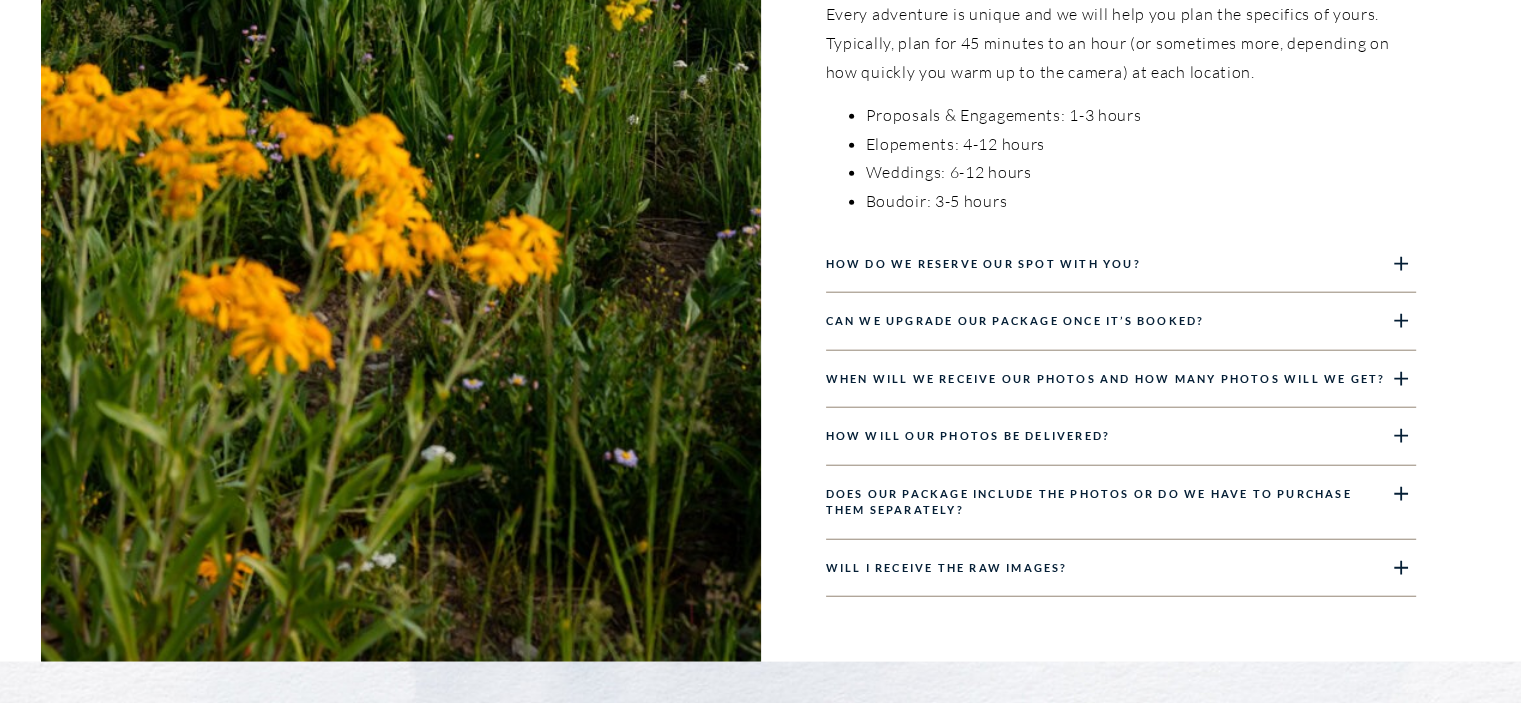 click 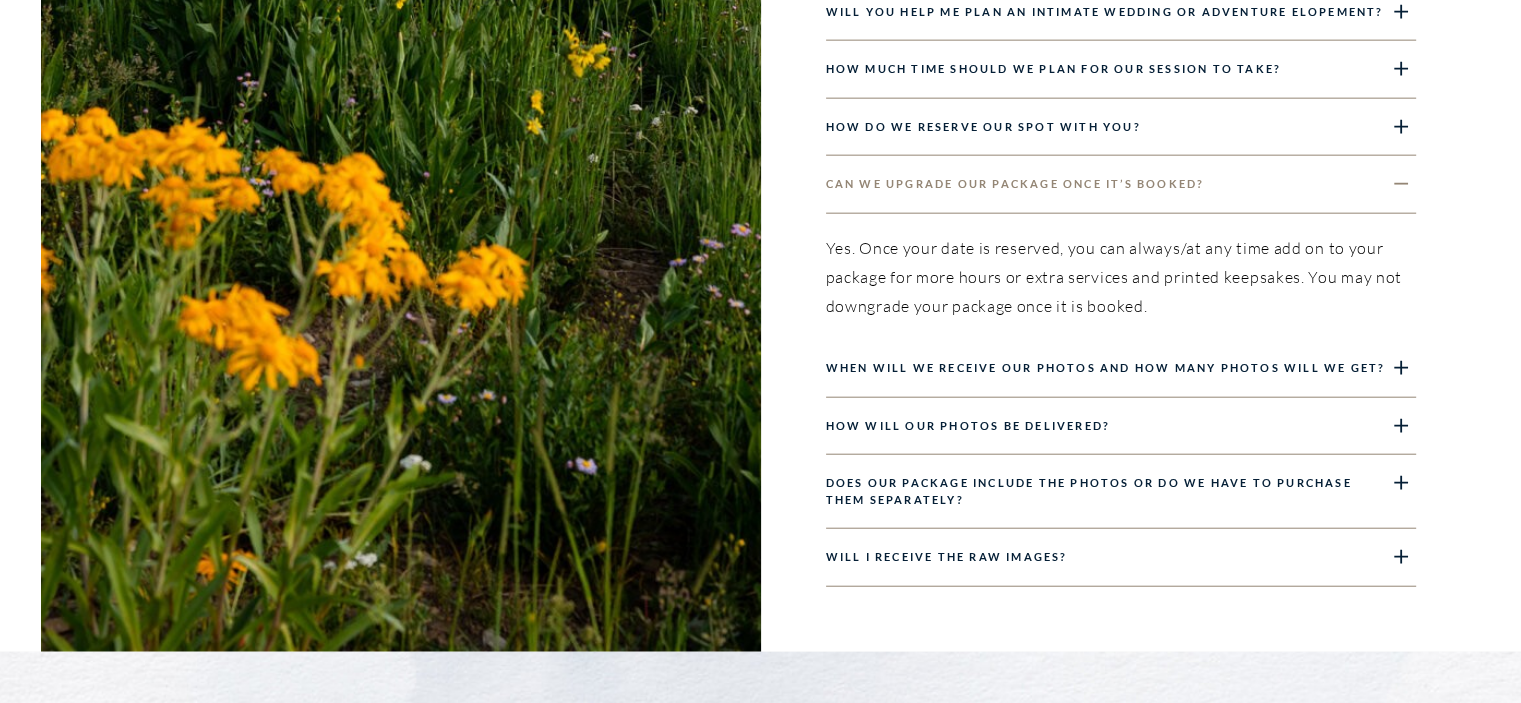 scroll, scrollTop: 12398, scrollLeft: 0, axis: vertical 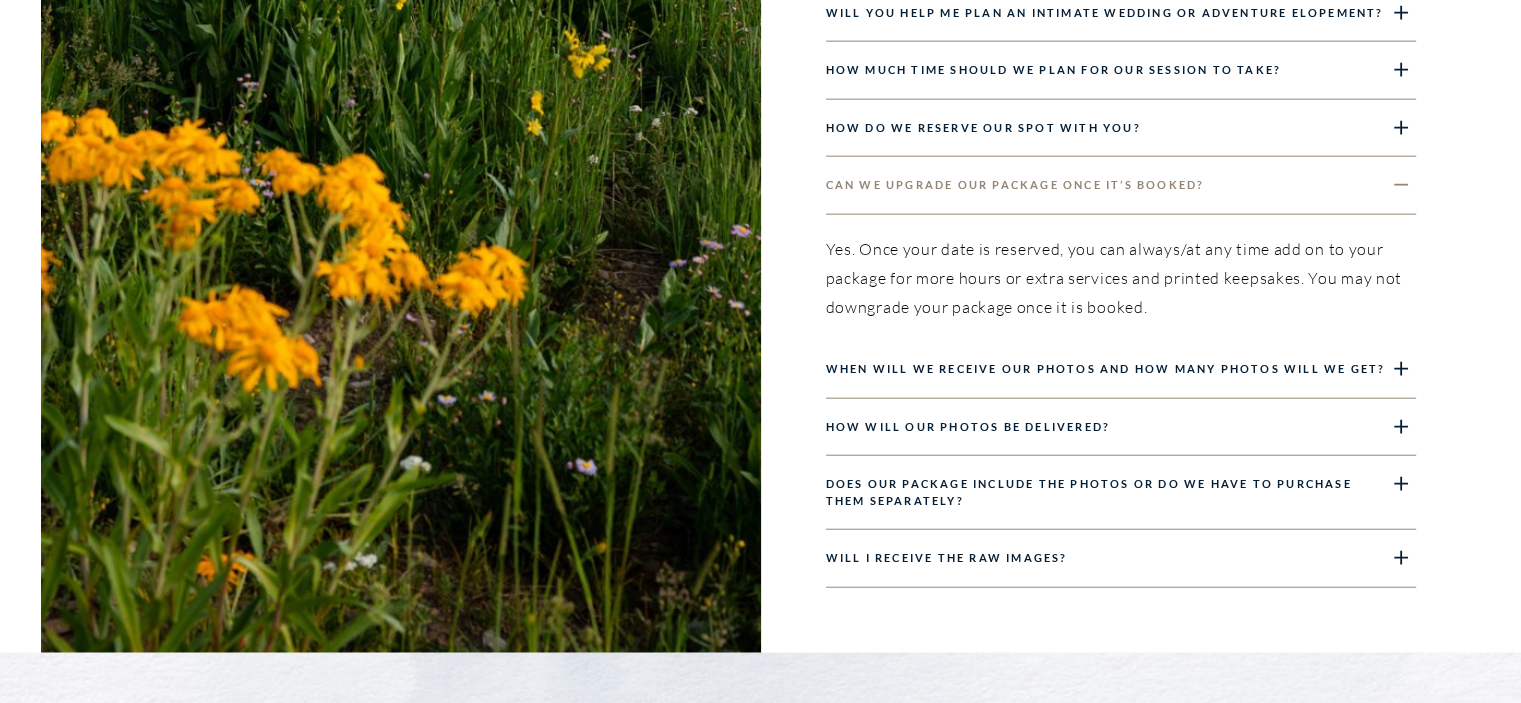 click 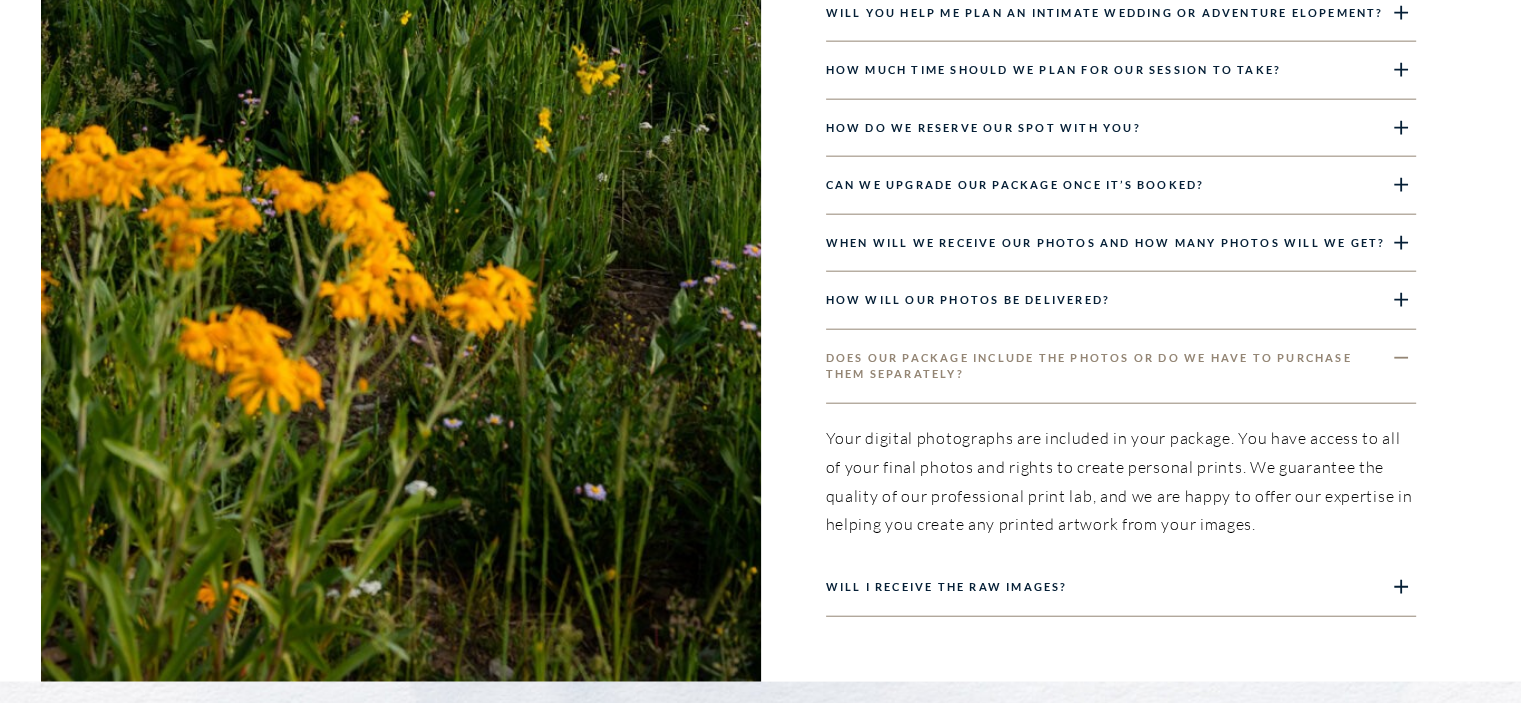 click 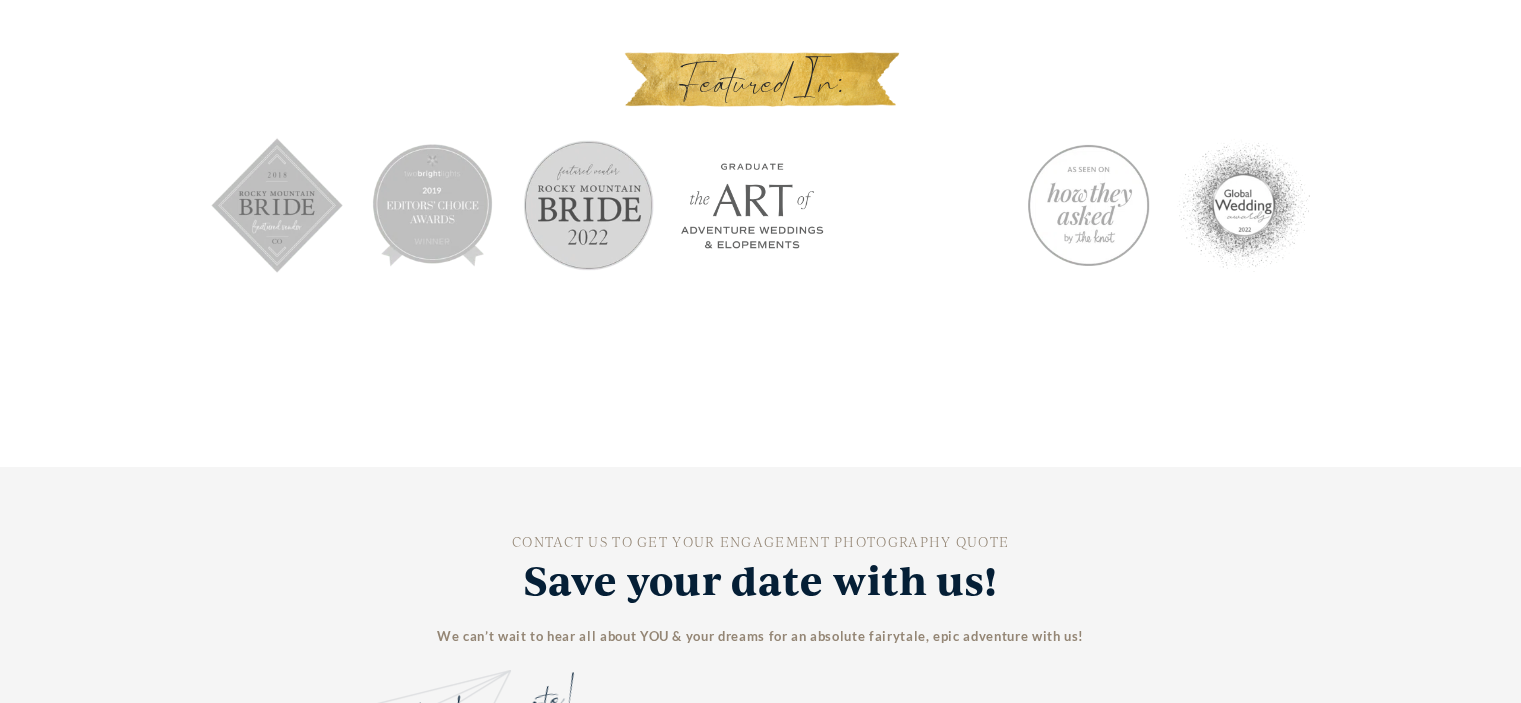 scroll, scrollTop: 14628, scrollLeft: 0, axis: vertical 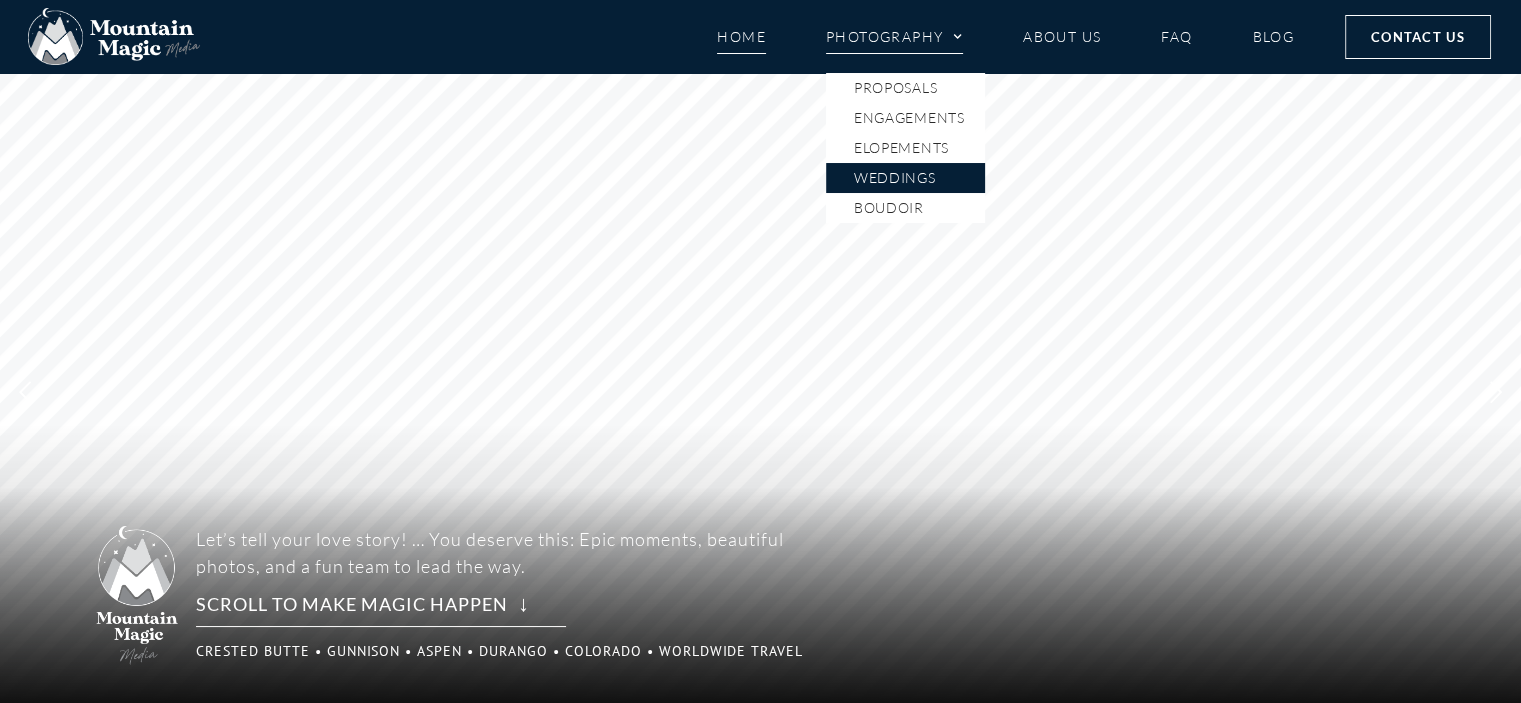 click on "Weddings" 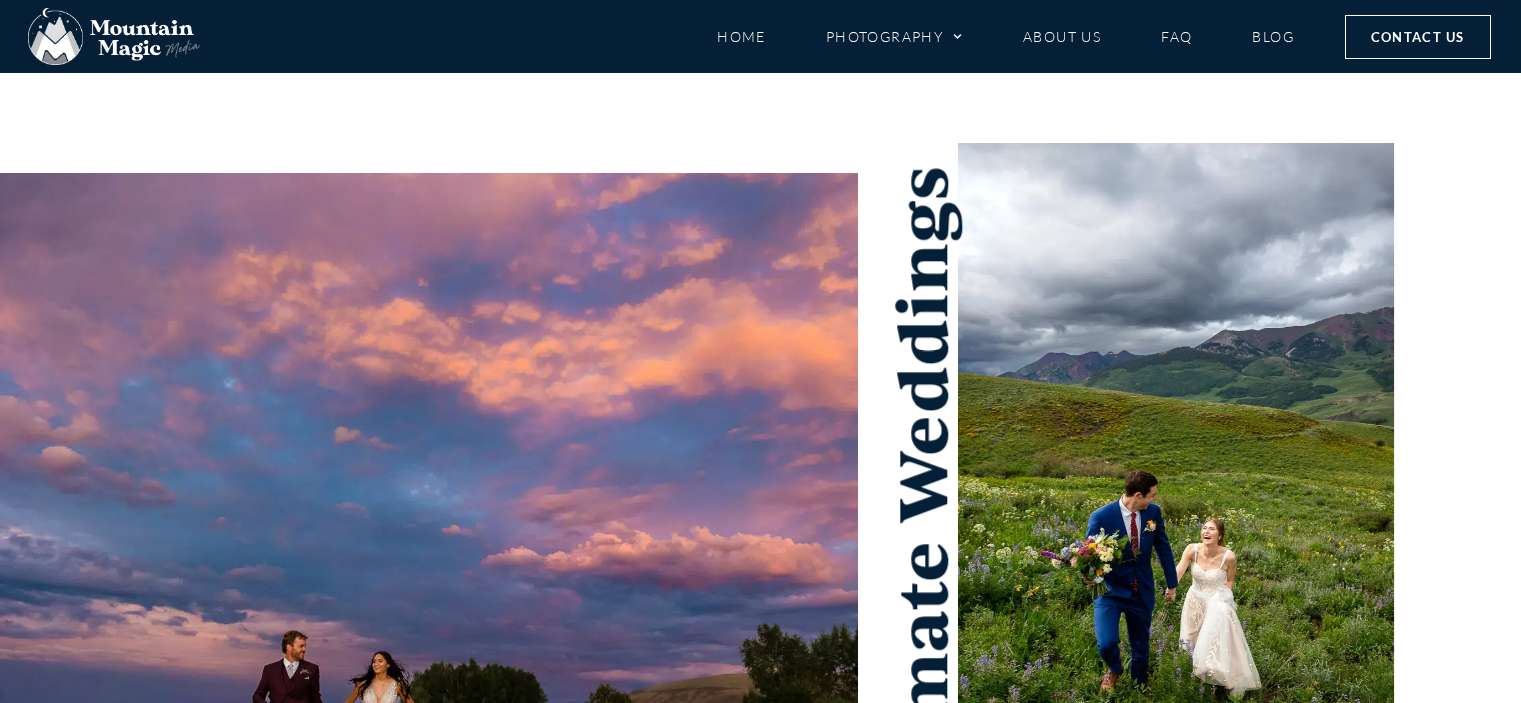 scroll, scrollTop: 0, scrollLeft: 0, axis: both 